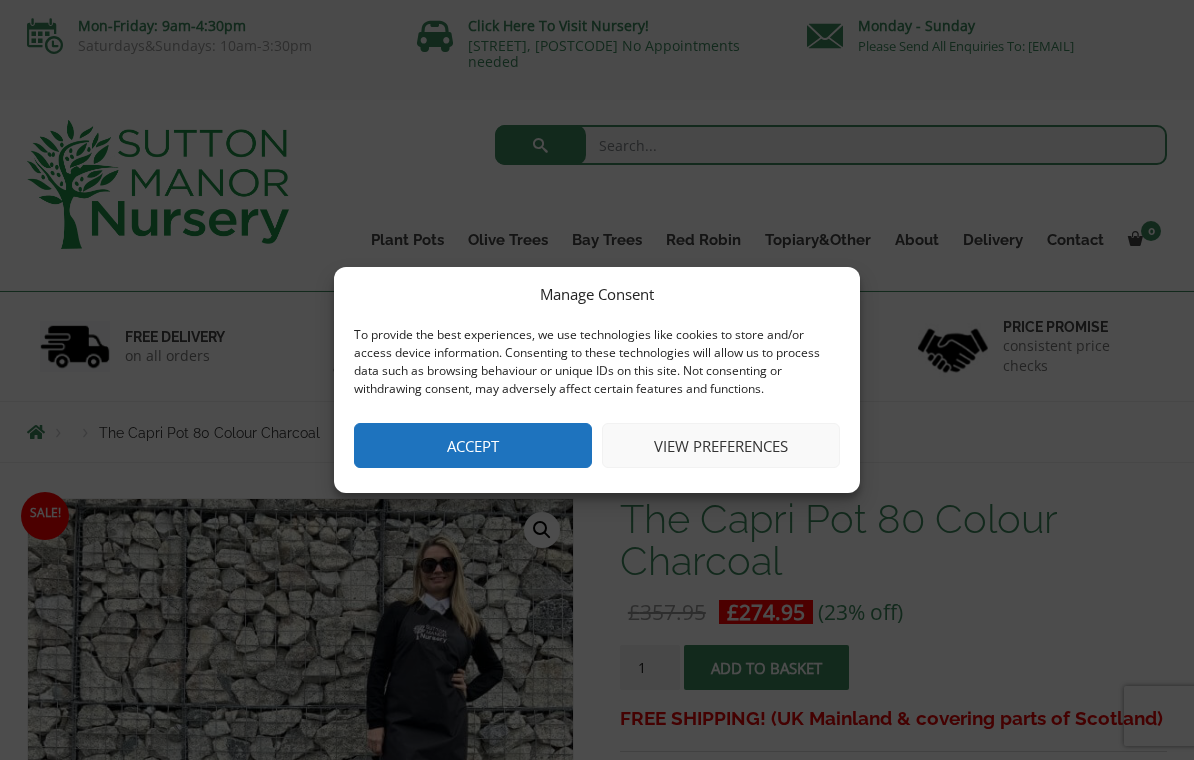 scroll, scrollTop: 0, scrollLeft: 0, axis: both 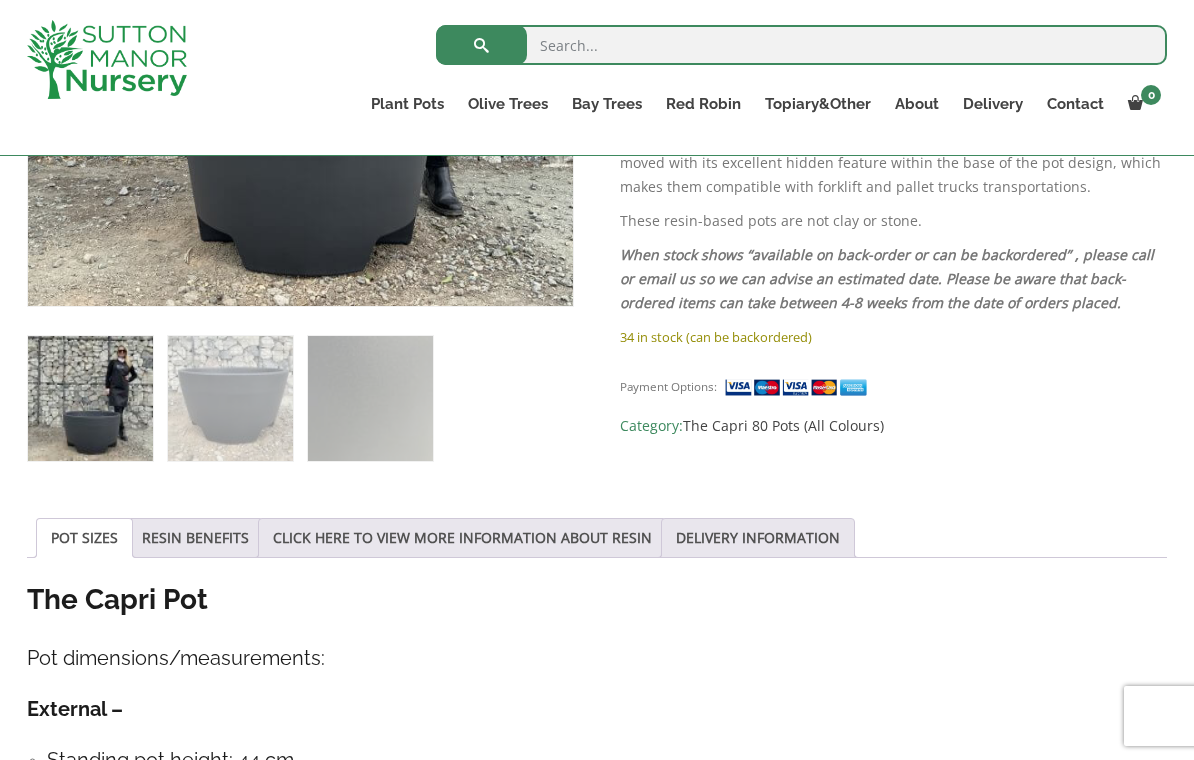 click on "POT SIZES" at bounding box center [84, 538] 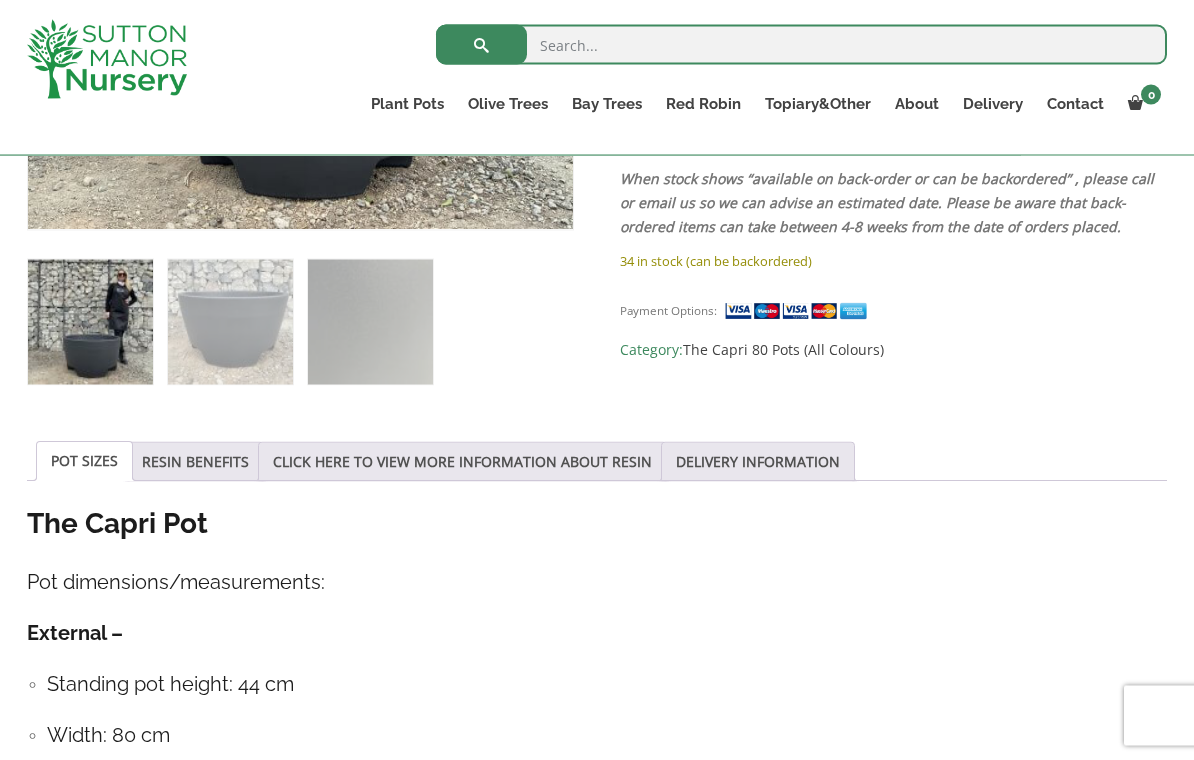 scroll, scrollTop: 779, scrollLeft: 0, axis: vertical 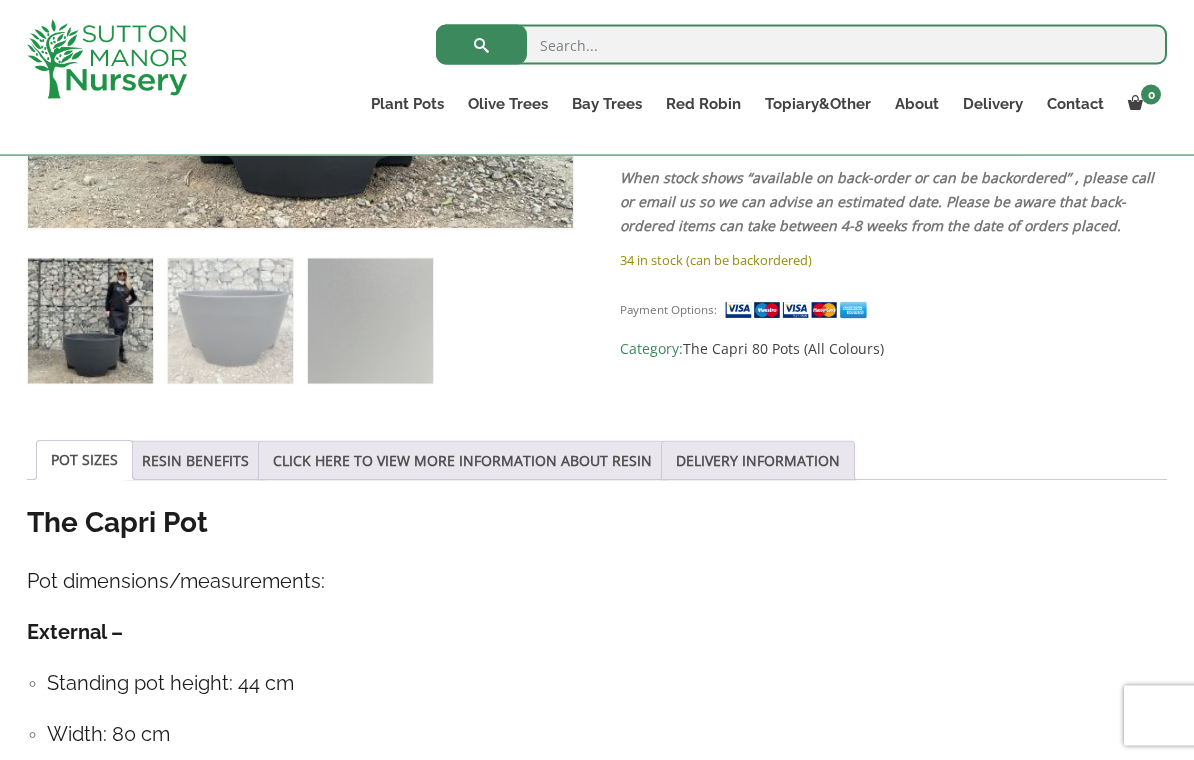 click on "POT SIZES" at bounding box center (84, 461) 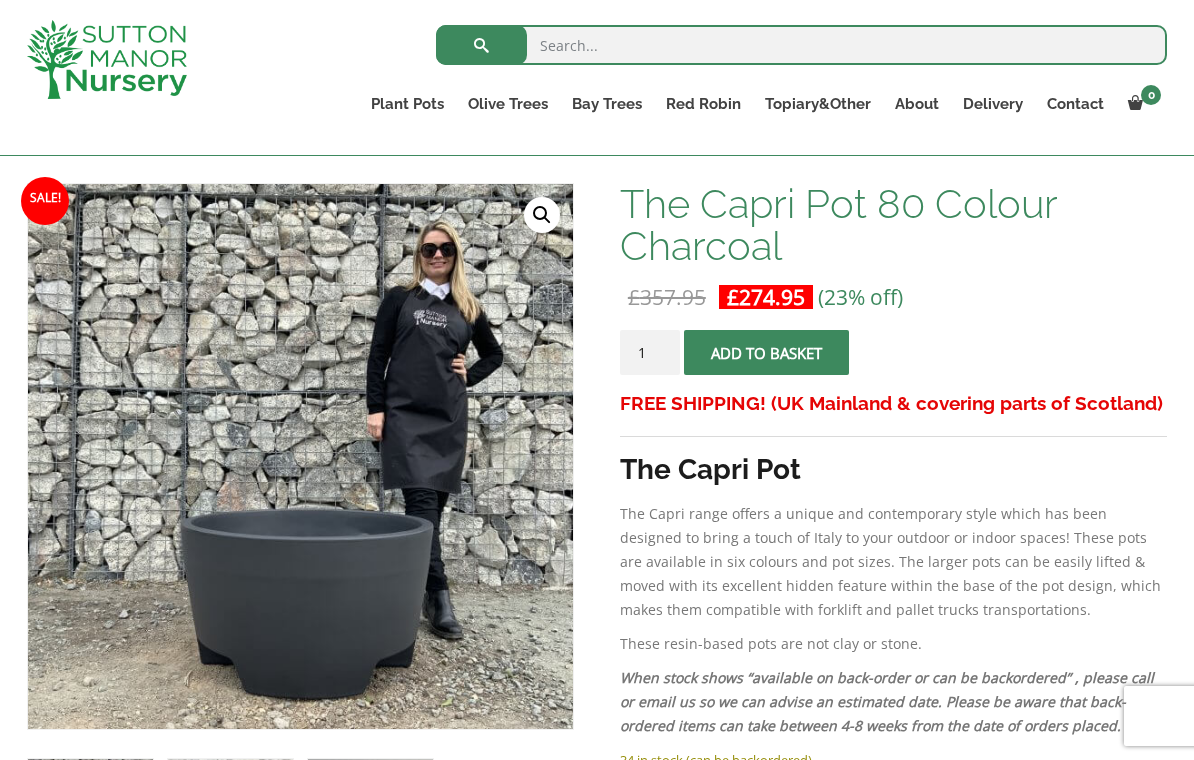 scroll, scrollTop: 178, scrollLeft: 0, axis: vertical 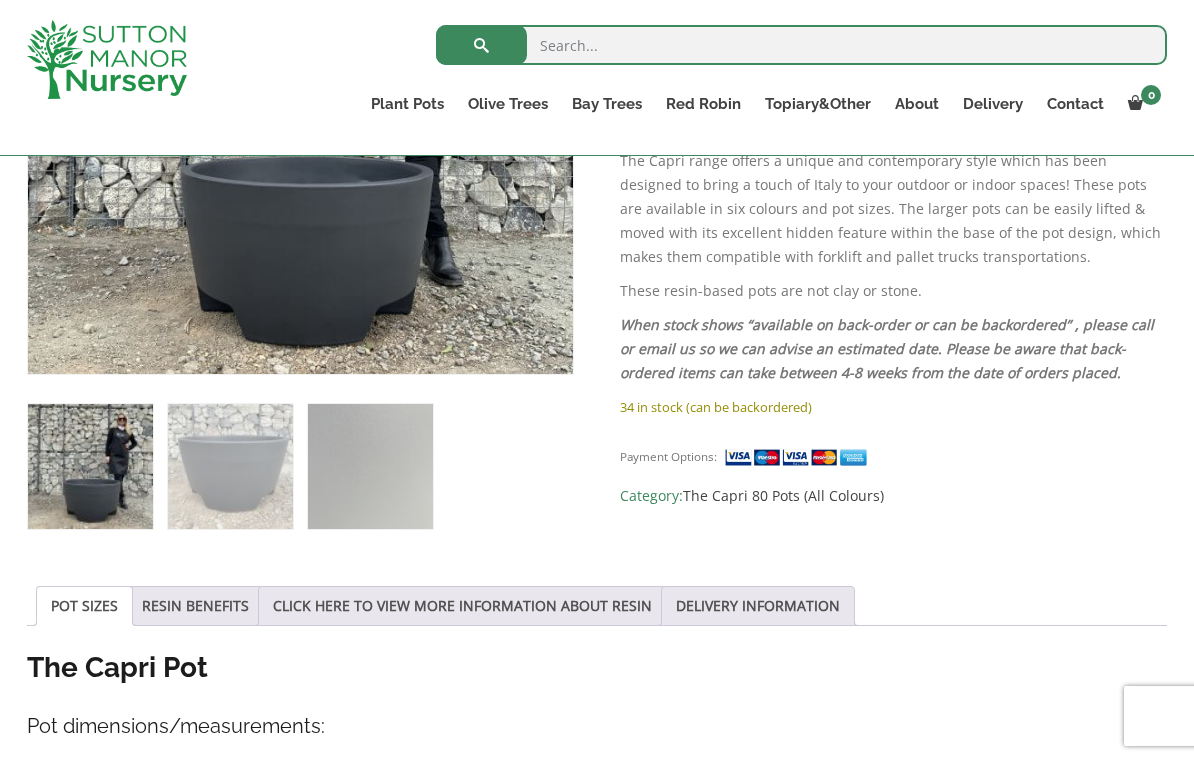 click on "POT SIZES" at bounding box center [84, 606] 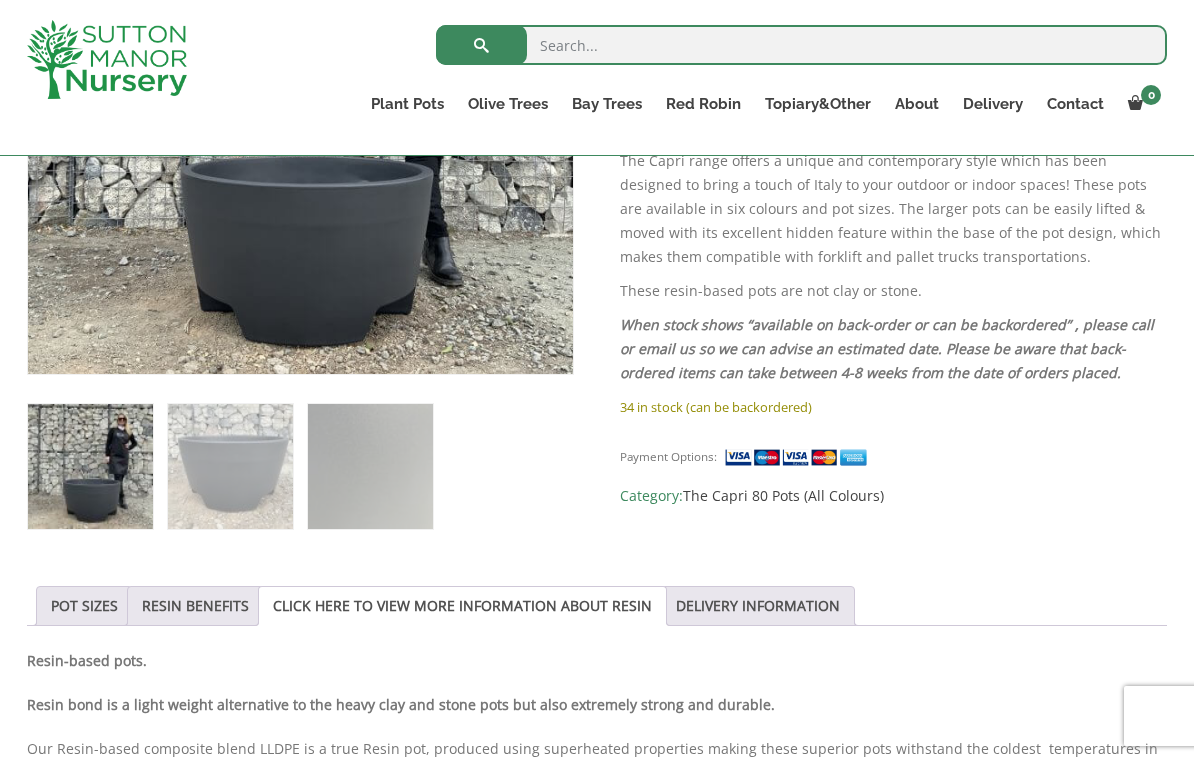 click on "POT SIZES" at bounding box center [84, 606] 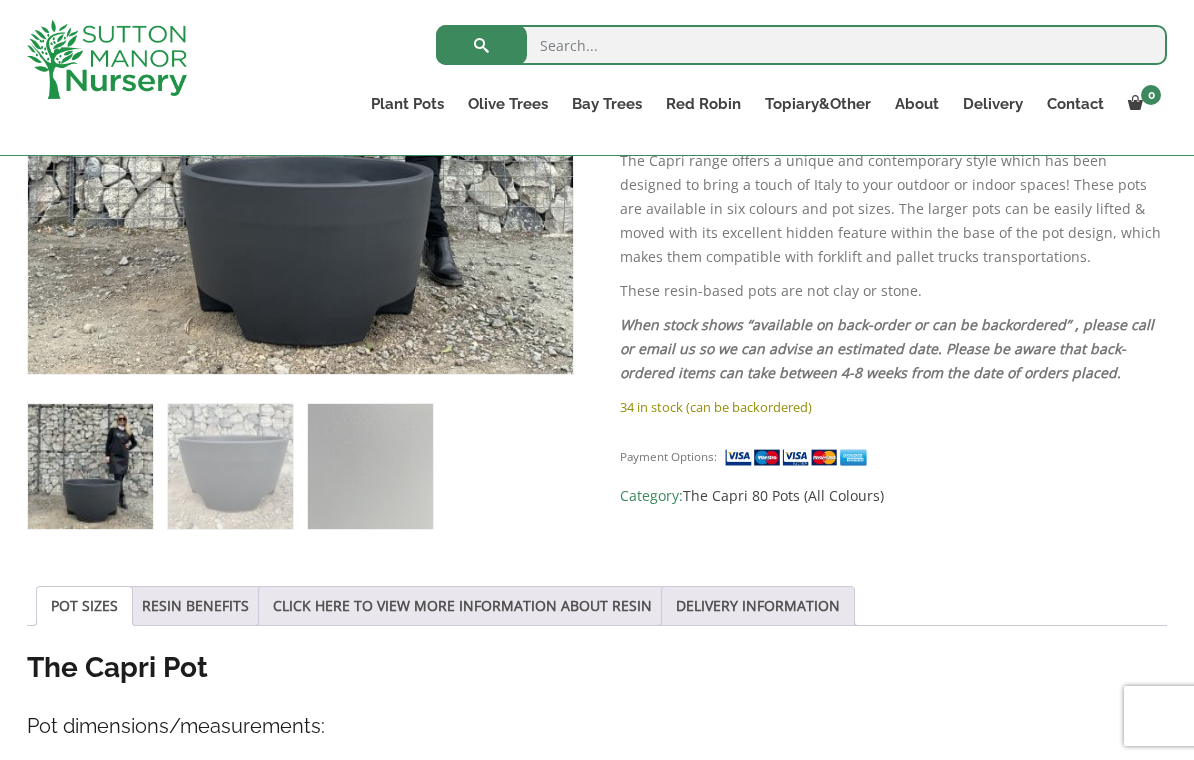 click on "CLICK HERE TO VIEW MORE INFORMATION ABOUT RESIN" at bounding box center (462, 606) 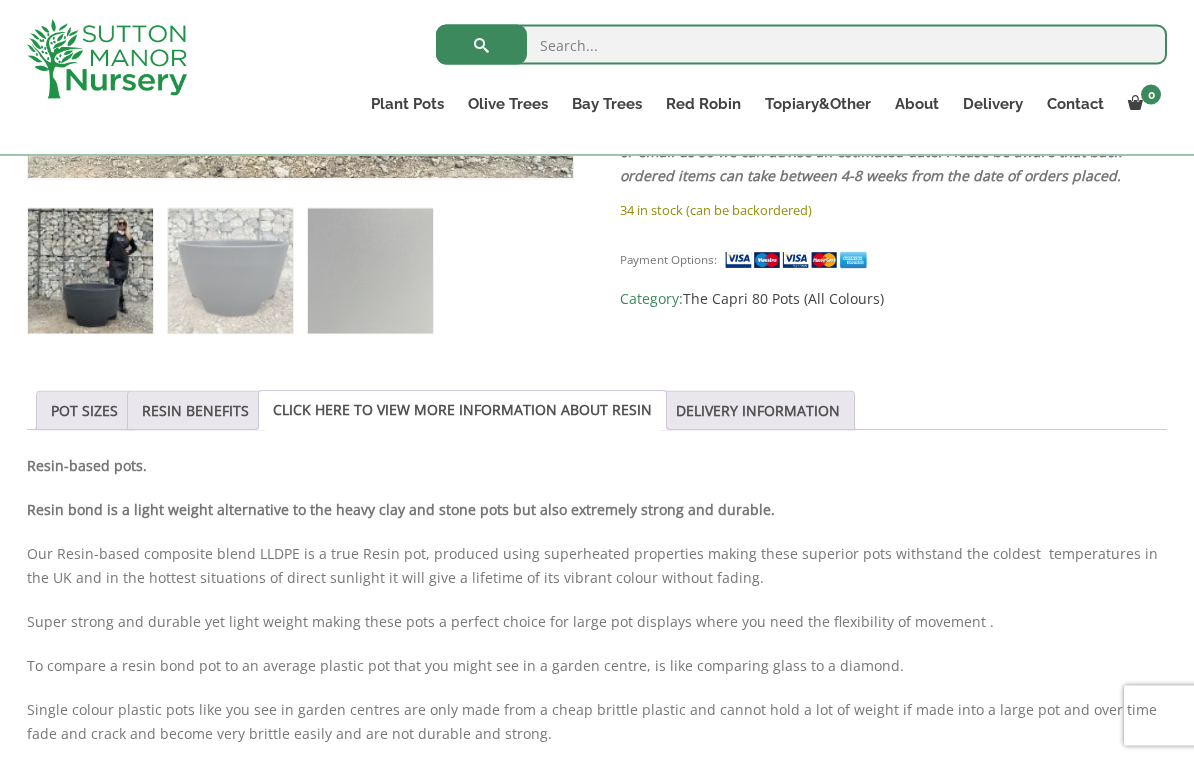 scroll, scrollTop: 826, scrollLeft: 0, axis: vertical 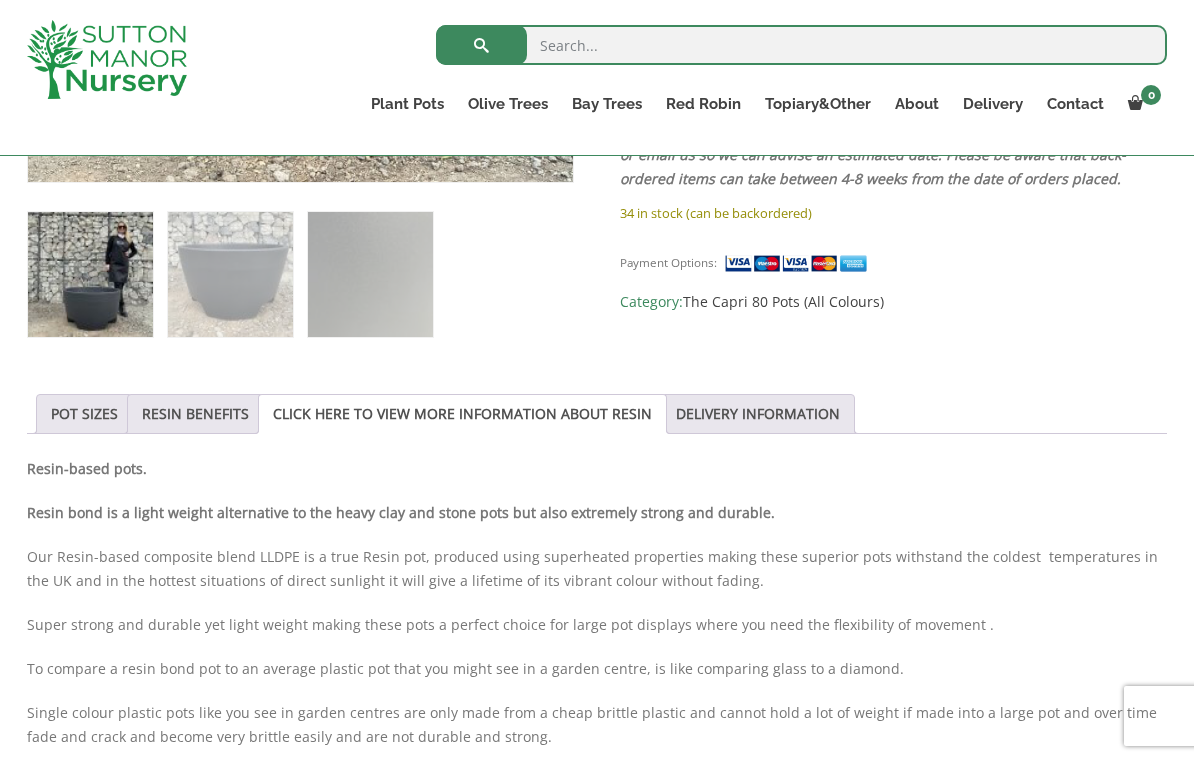 click on "POT SIZES" at bounding box center [84, 414] 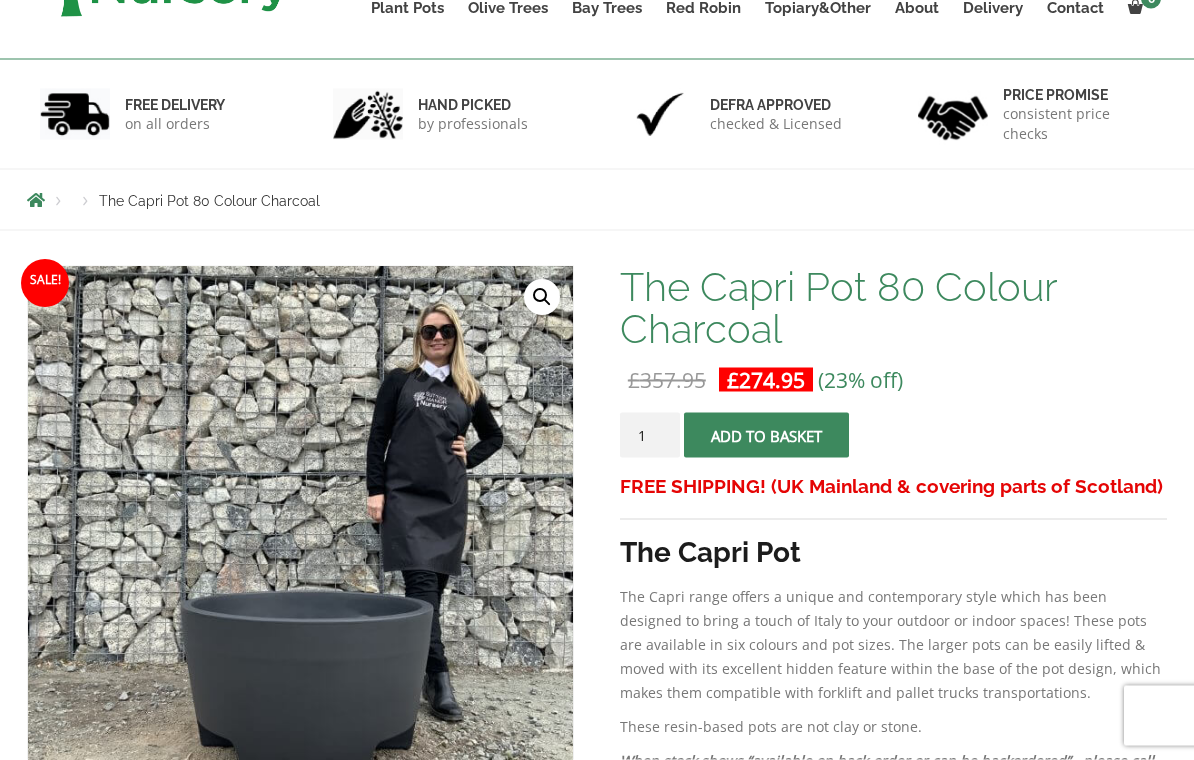 scroll, scrollTop: 0, scrollLeft: 0, axis: both 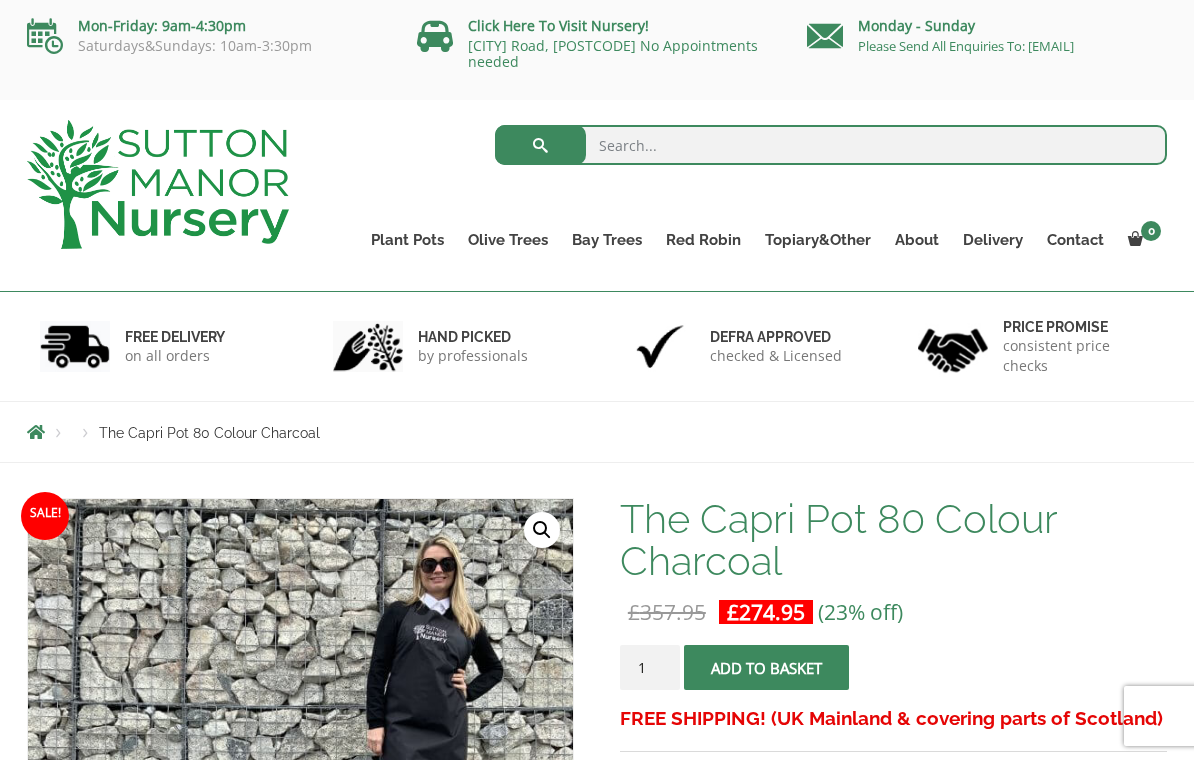 click at bounding box center (831, 145) 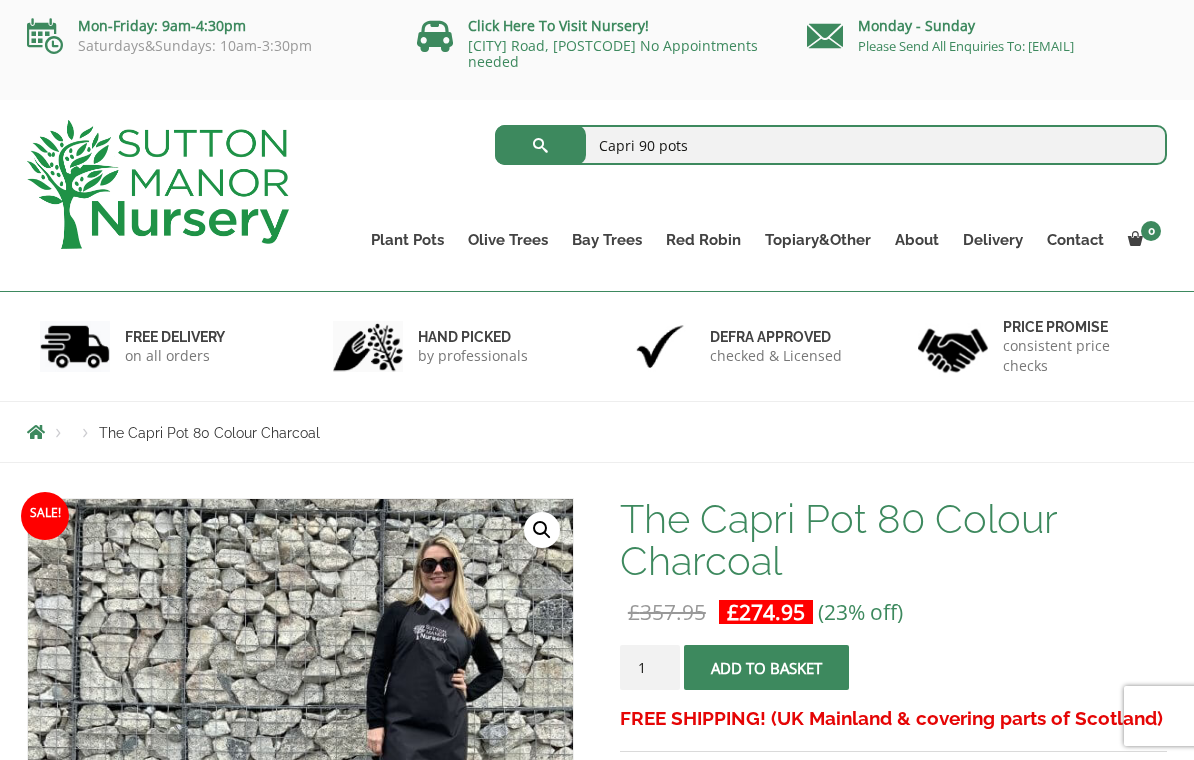 type on "Capri 90 pots" 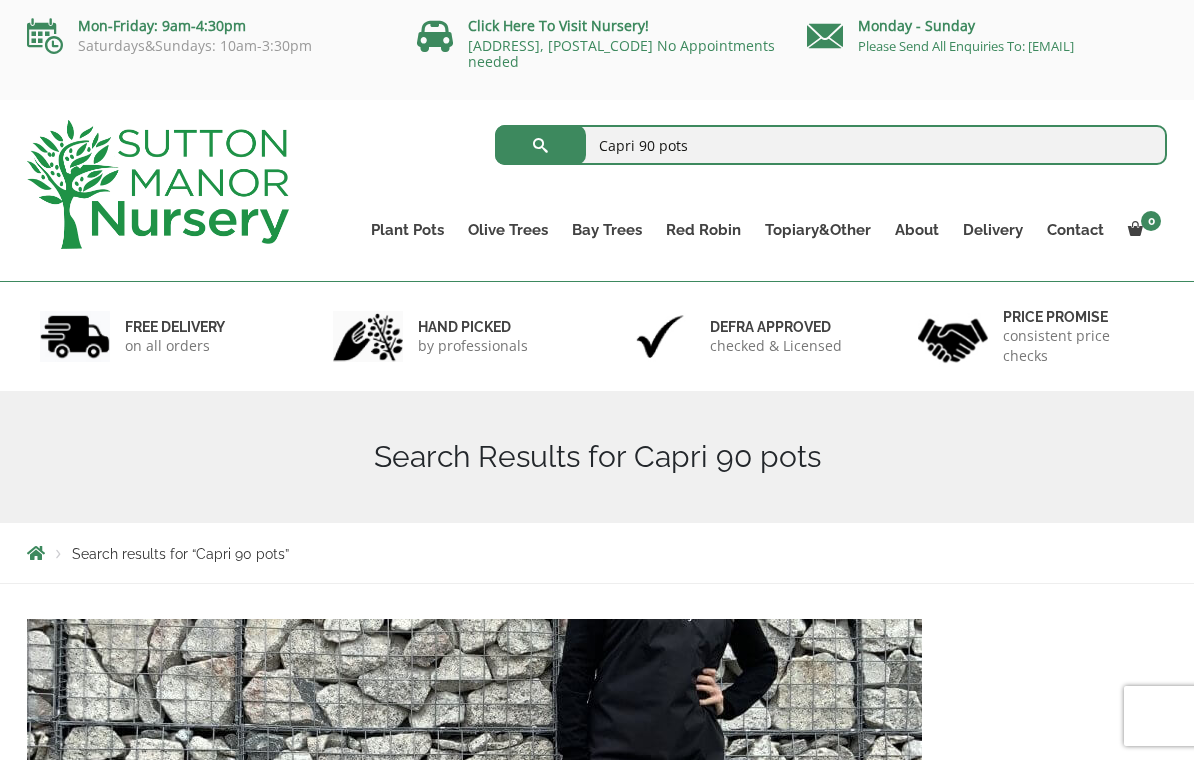 scroll, scrollTop: 0, scrollLeft: 0, axis: both 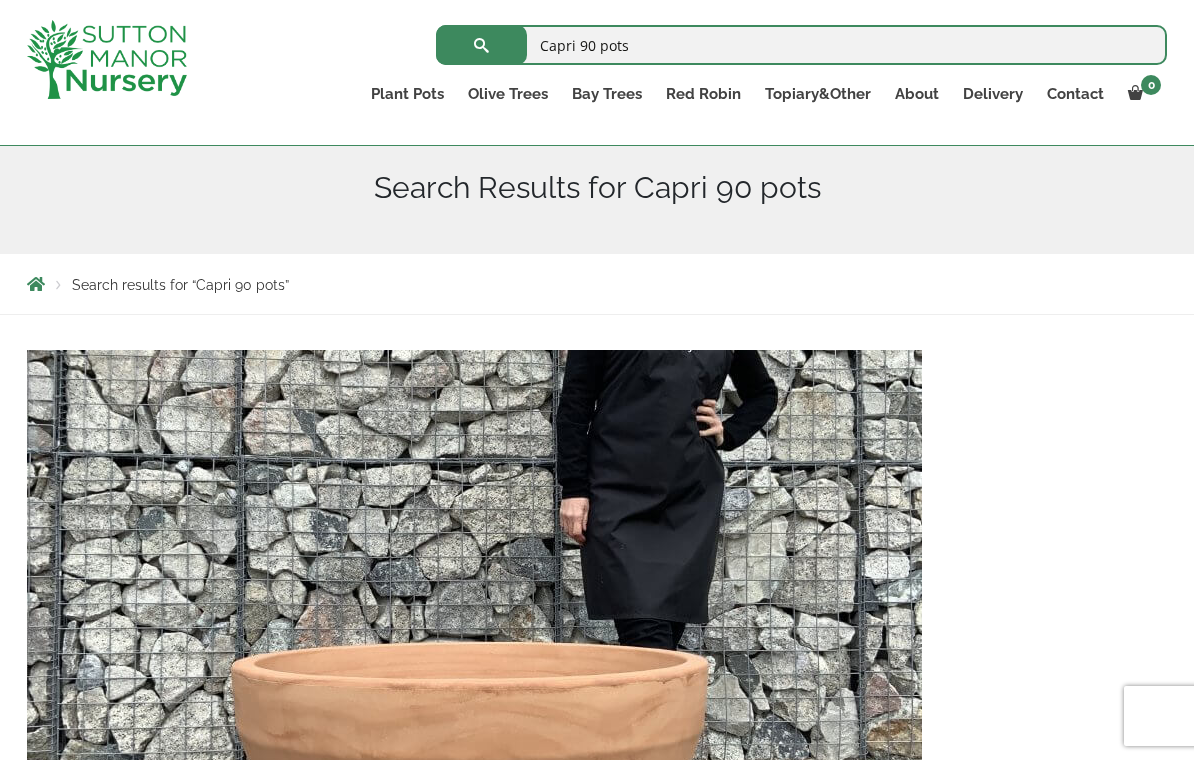 click on "Search results for “Capri 90 pots”" at bounding box center (180, 285) 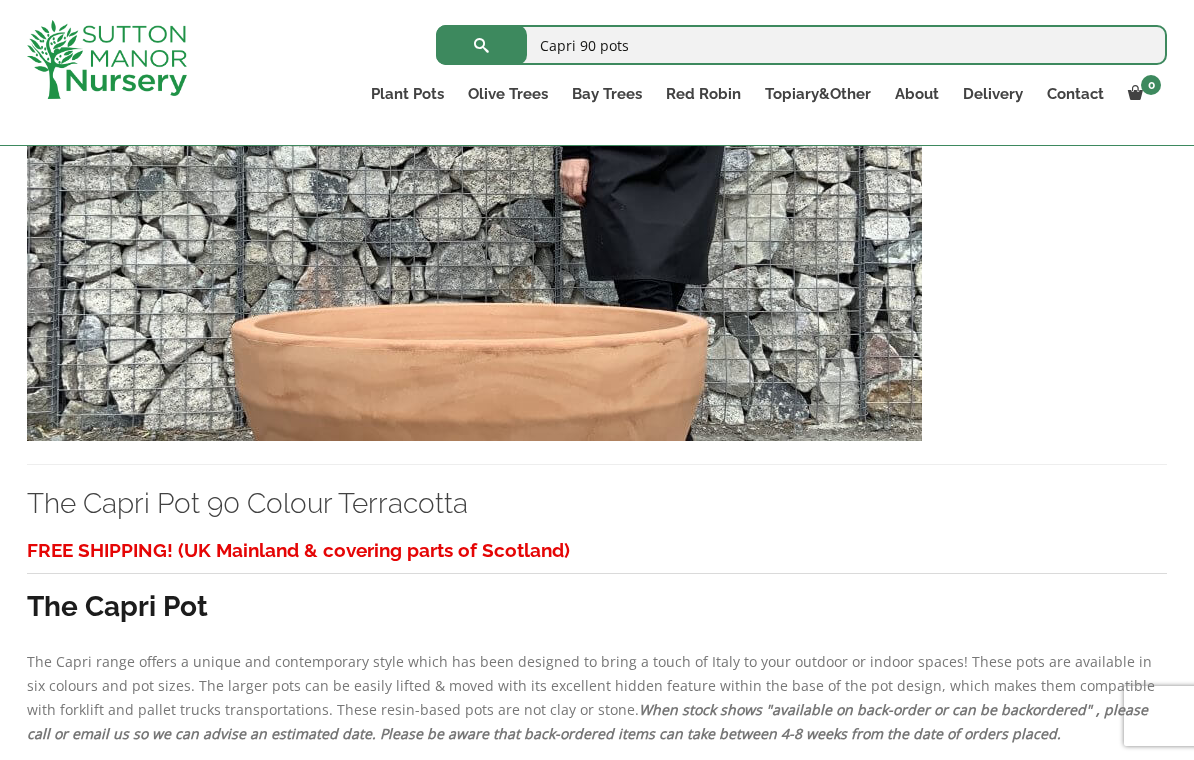 scroll, scrollTop: 574, scrollLeft: 0, axis: vertical 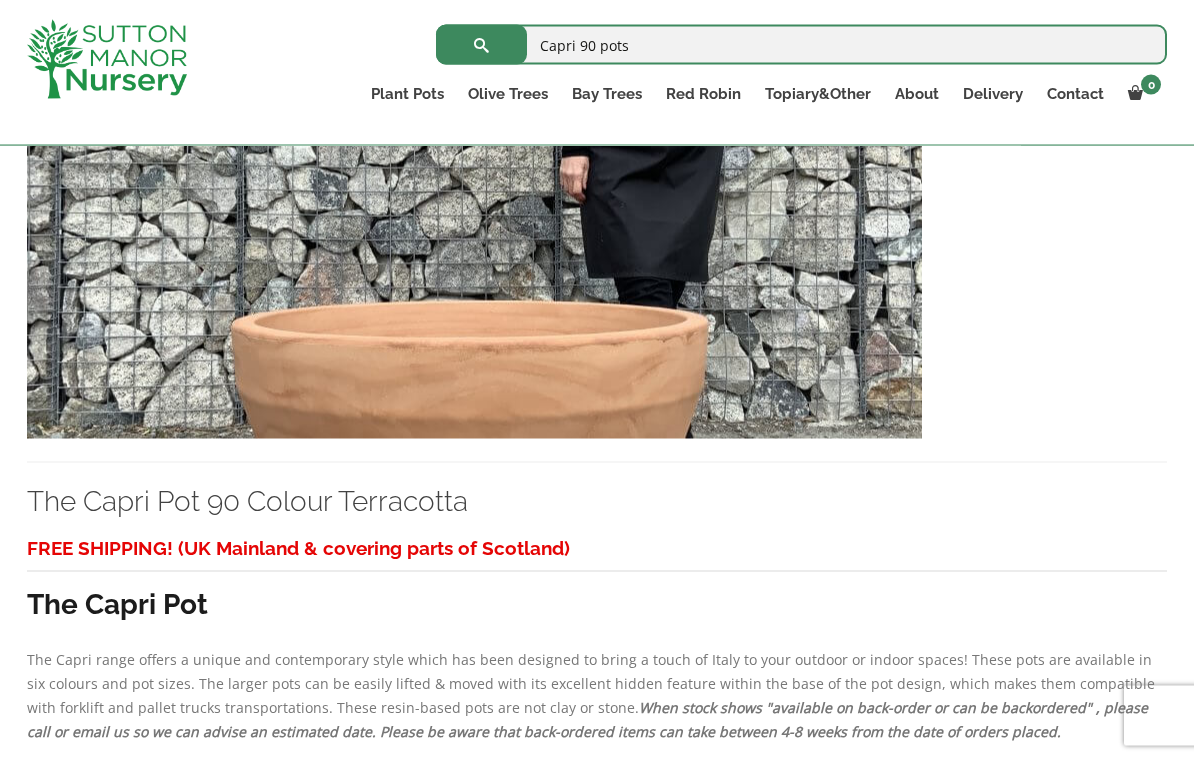 click at bounding box center (474, 224) 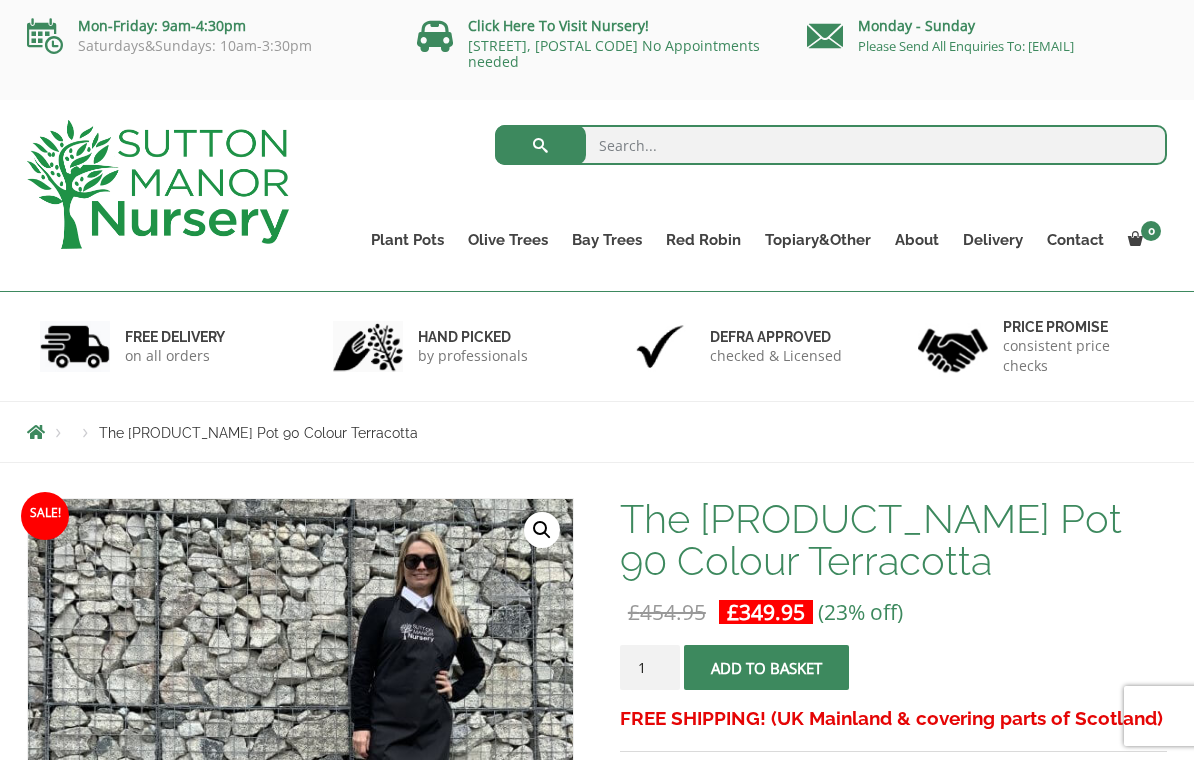scroll, scrollTop: 0, scrollLeft: 0, axis: both 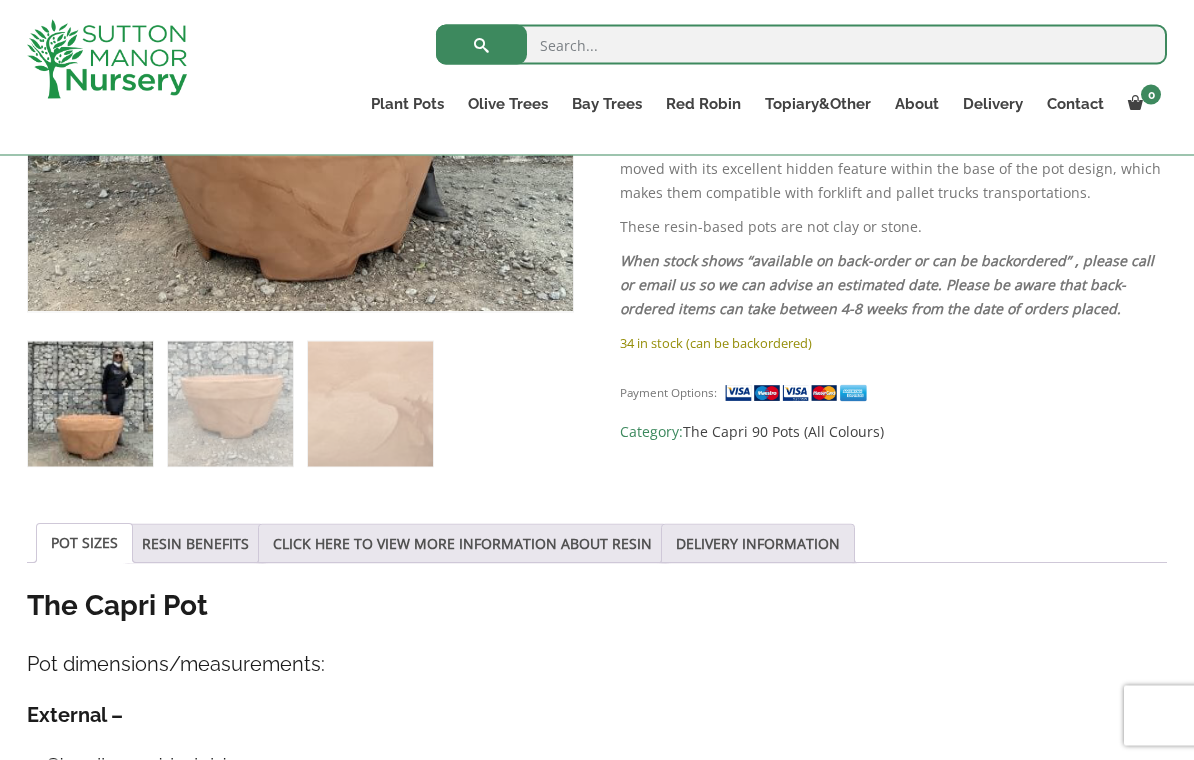 click on "POT SIZES" at bounding box center [84, 544] 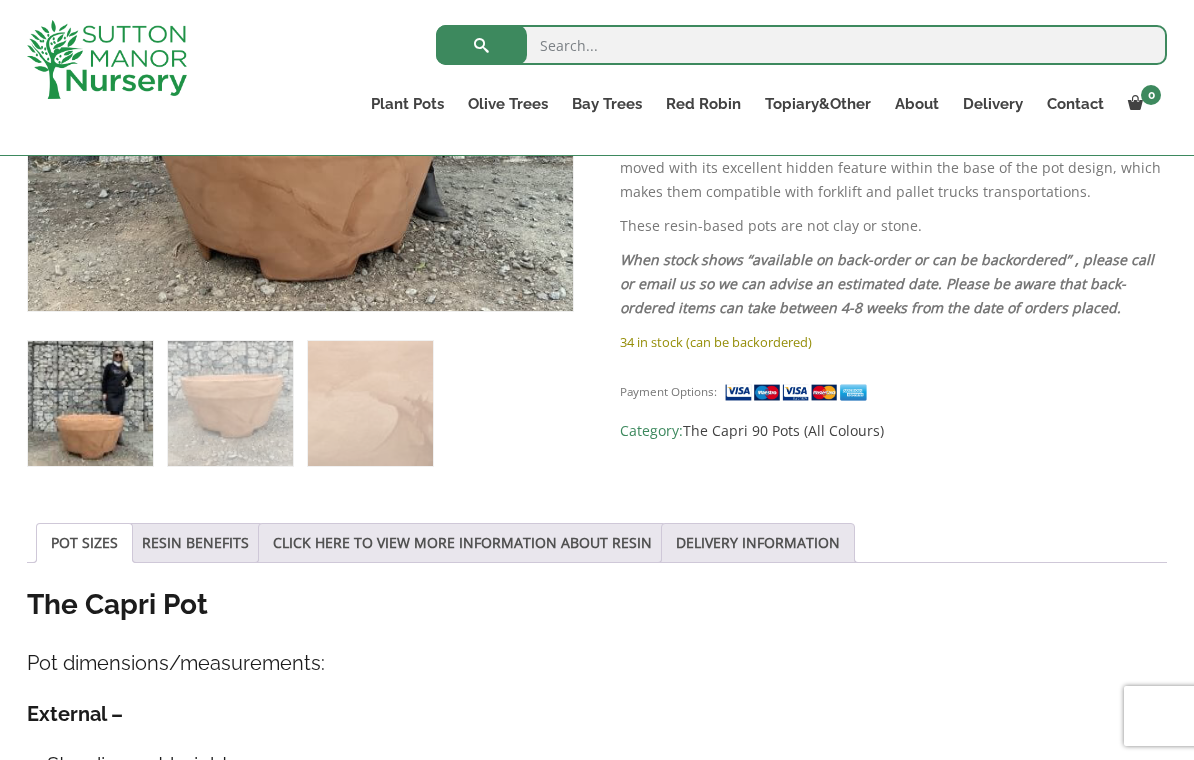 click on "POT SIZES" at bounding box center [84, 543] 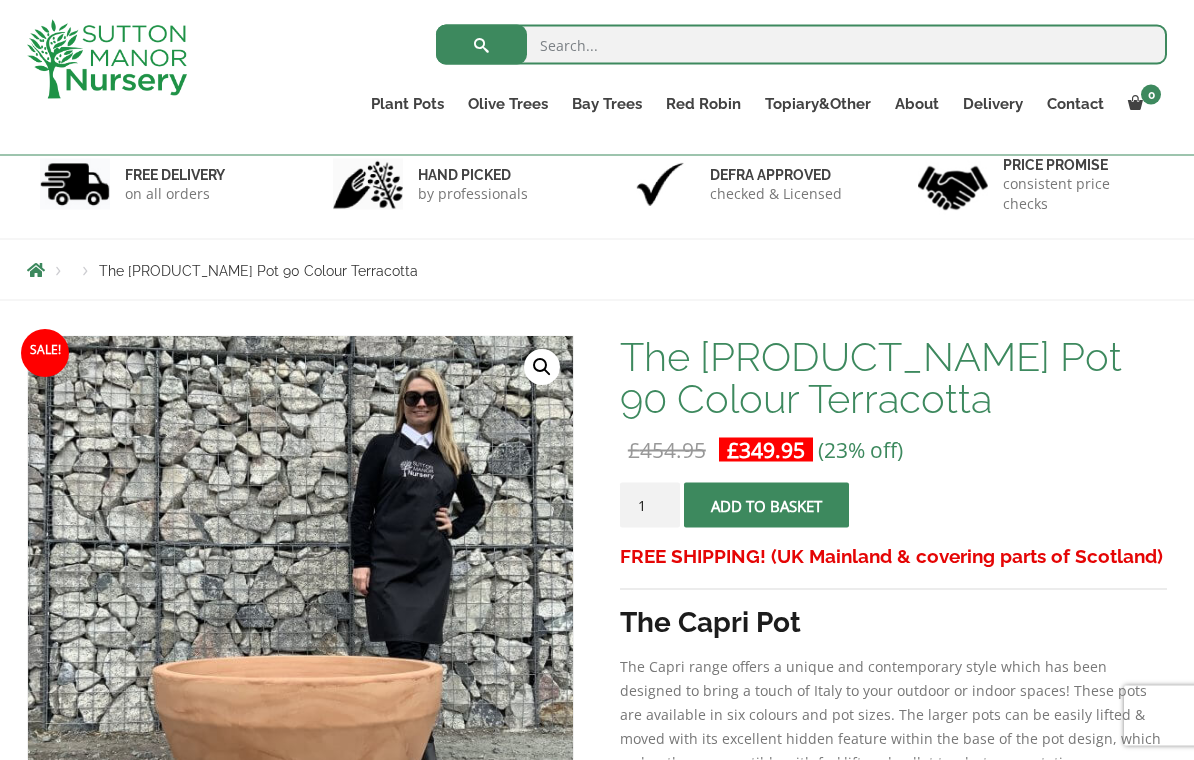 scroll, scrollTop: 0, scrollLeft: 0, axis: both 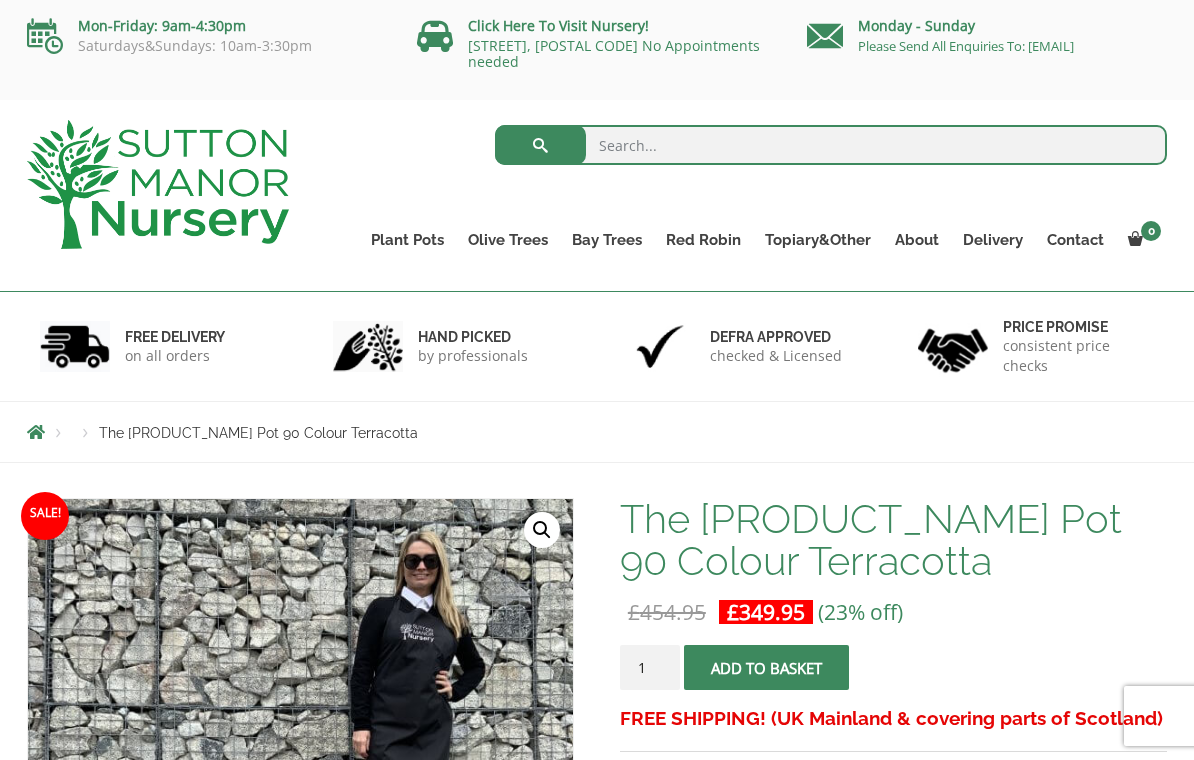click at bounding box center (831, 145) 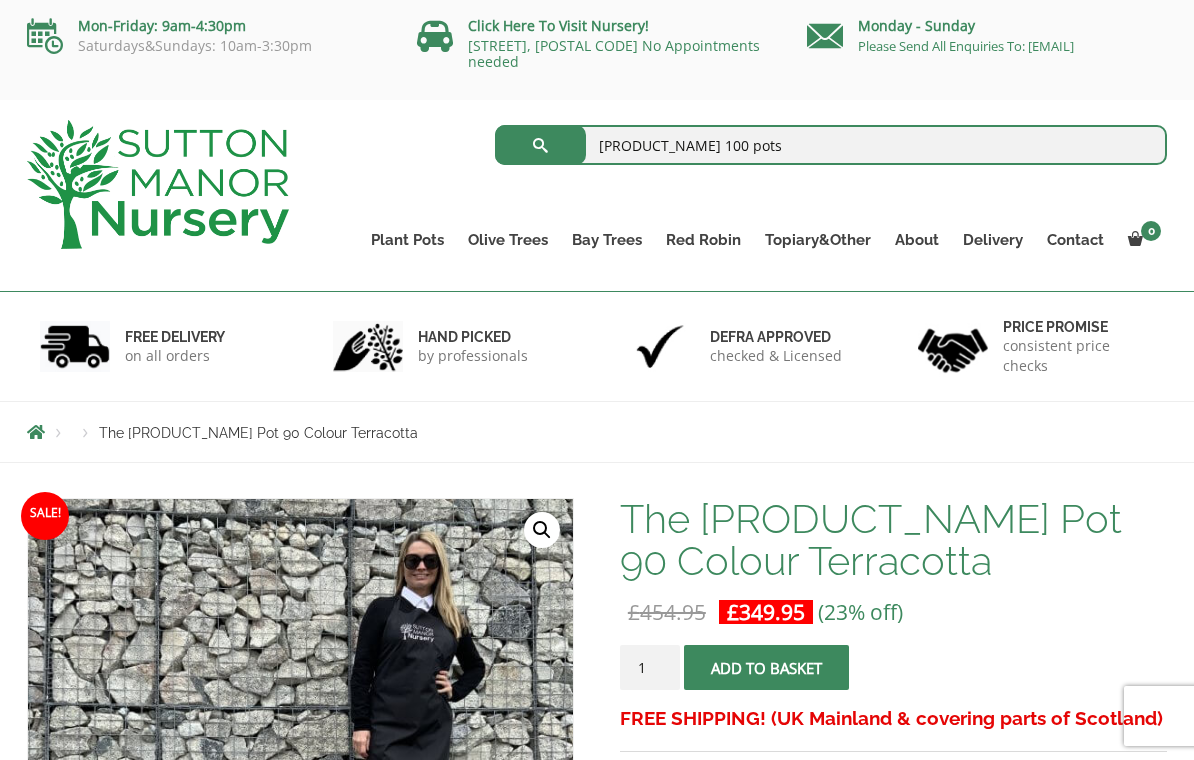 type on "Capri 100 pots" 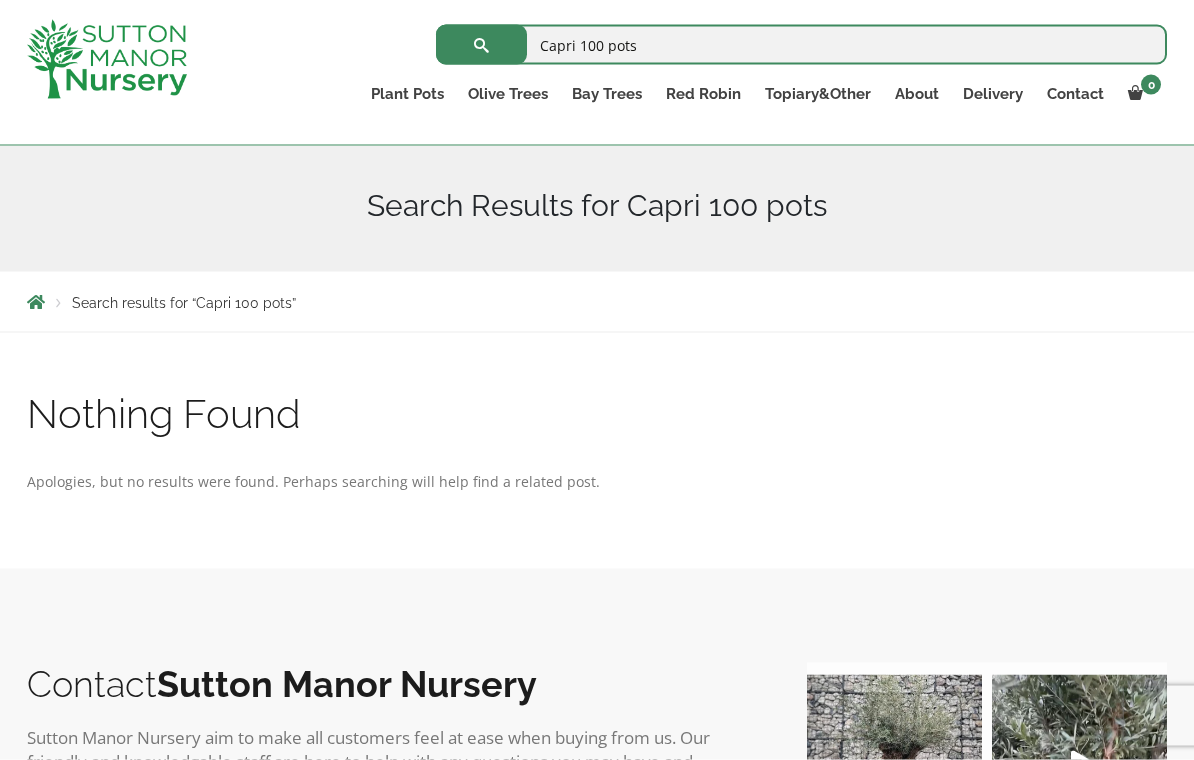 scroll, scrollTop: 301, scrollLeft: 0, axis: vertical 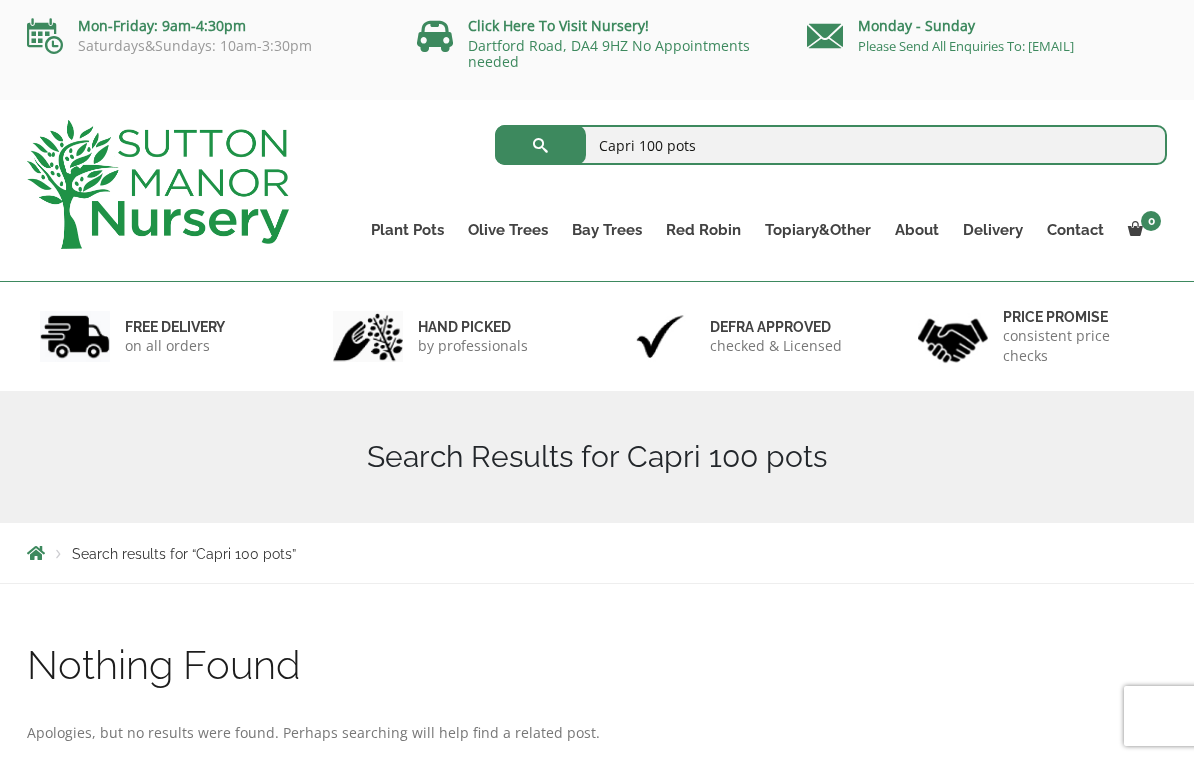 click on "Capri 100 pots" at bounding box center (831, 145) 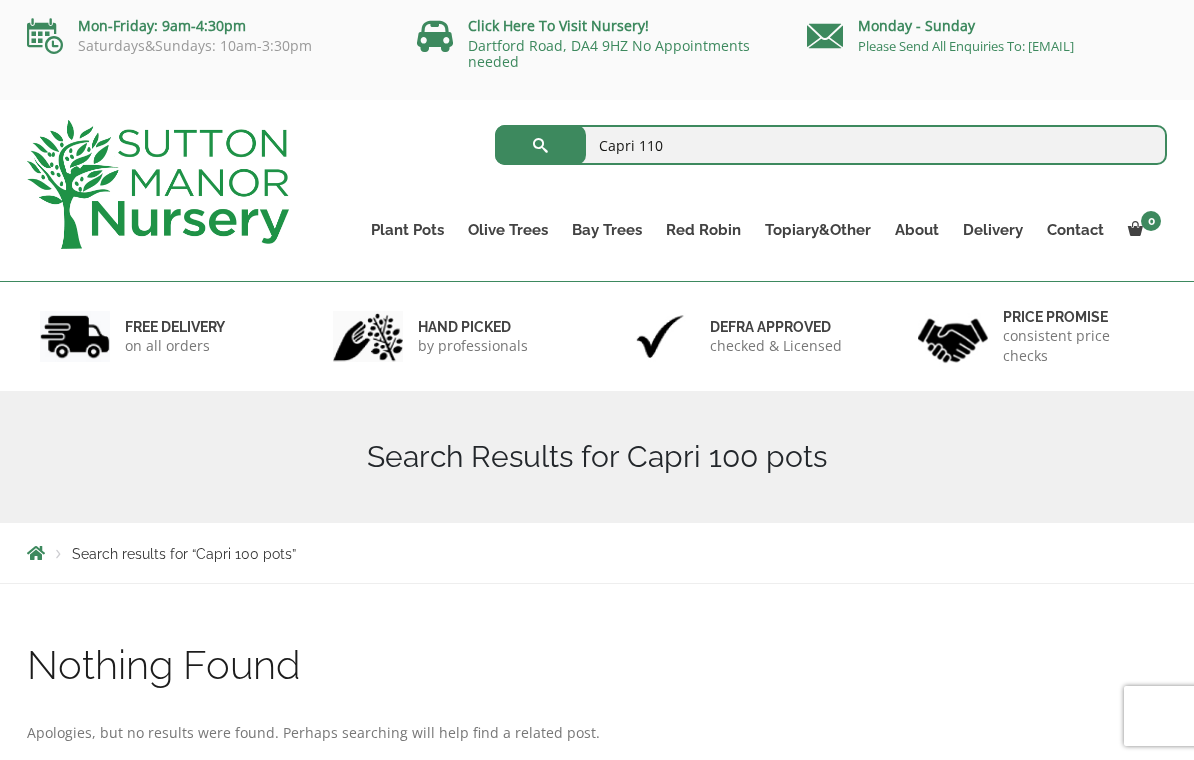 click at bounding box center [540, 145] 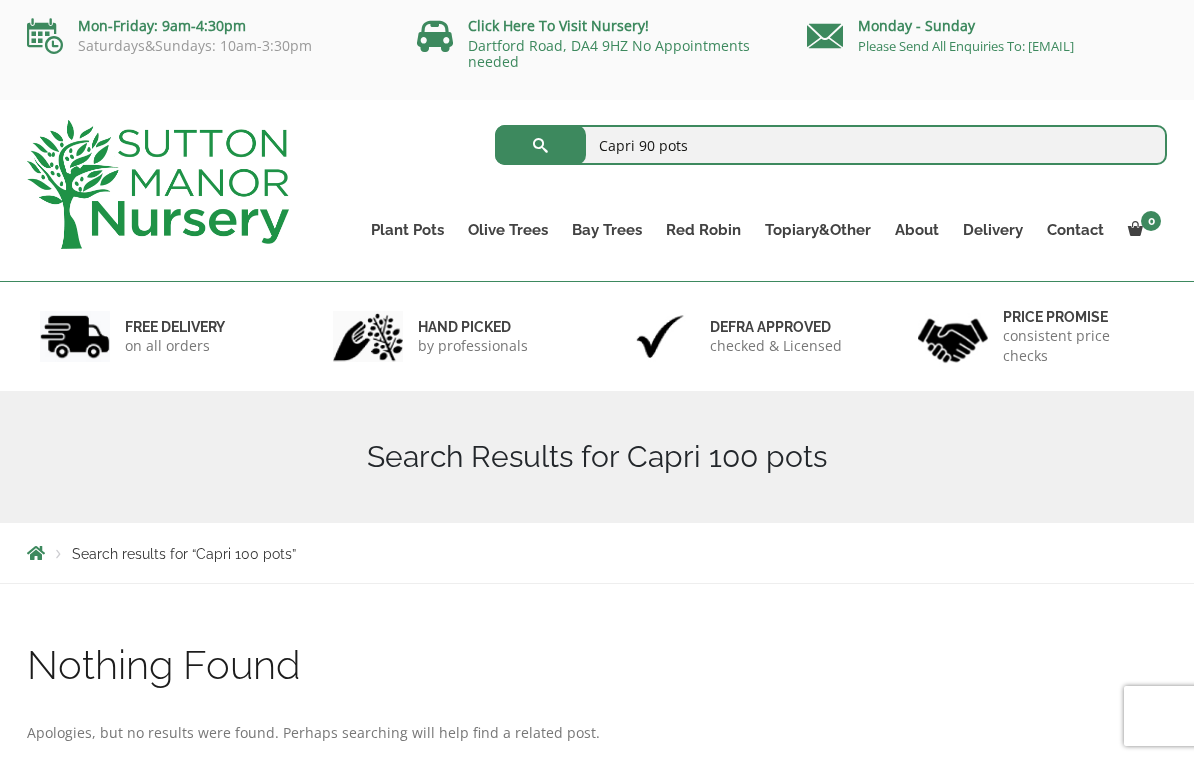 type on "Capri 90 pots" 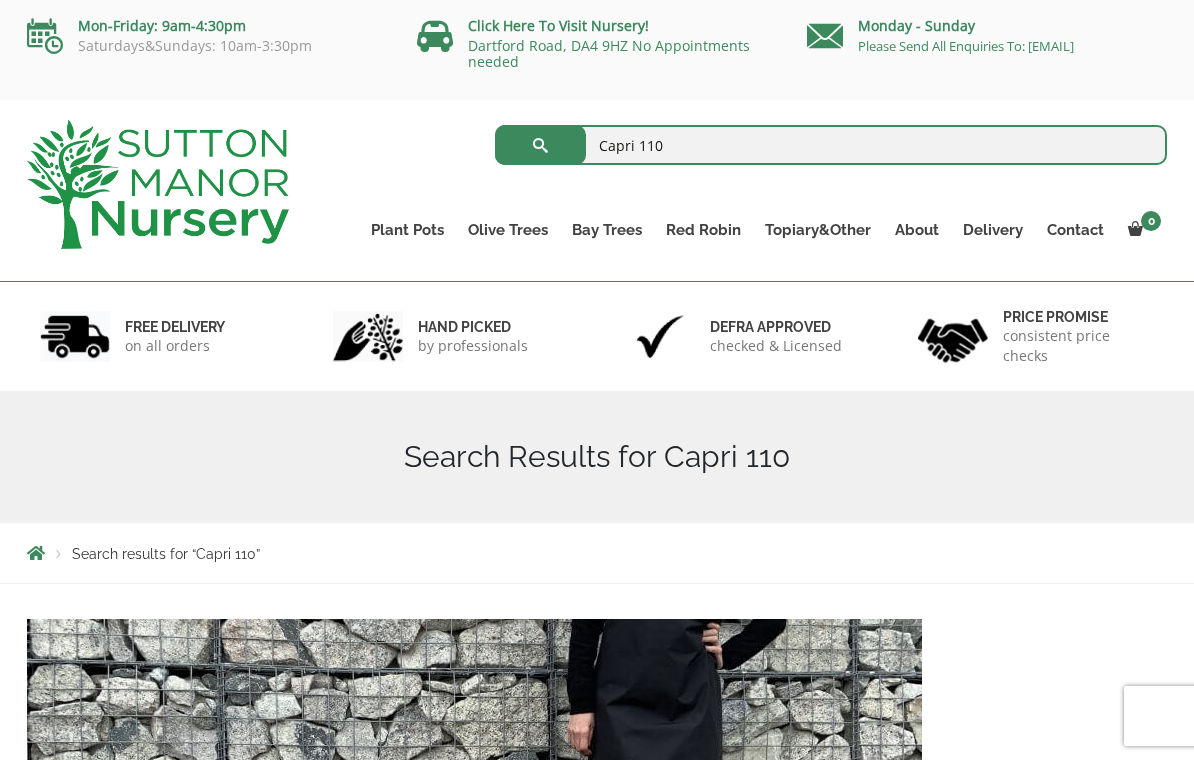 scroll, scrollTop: 0, scrollLeft: 0, axis: both 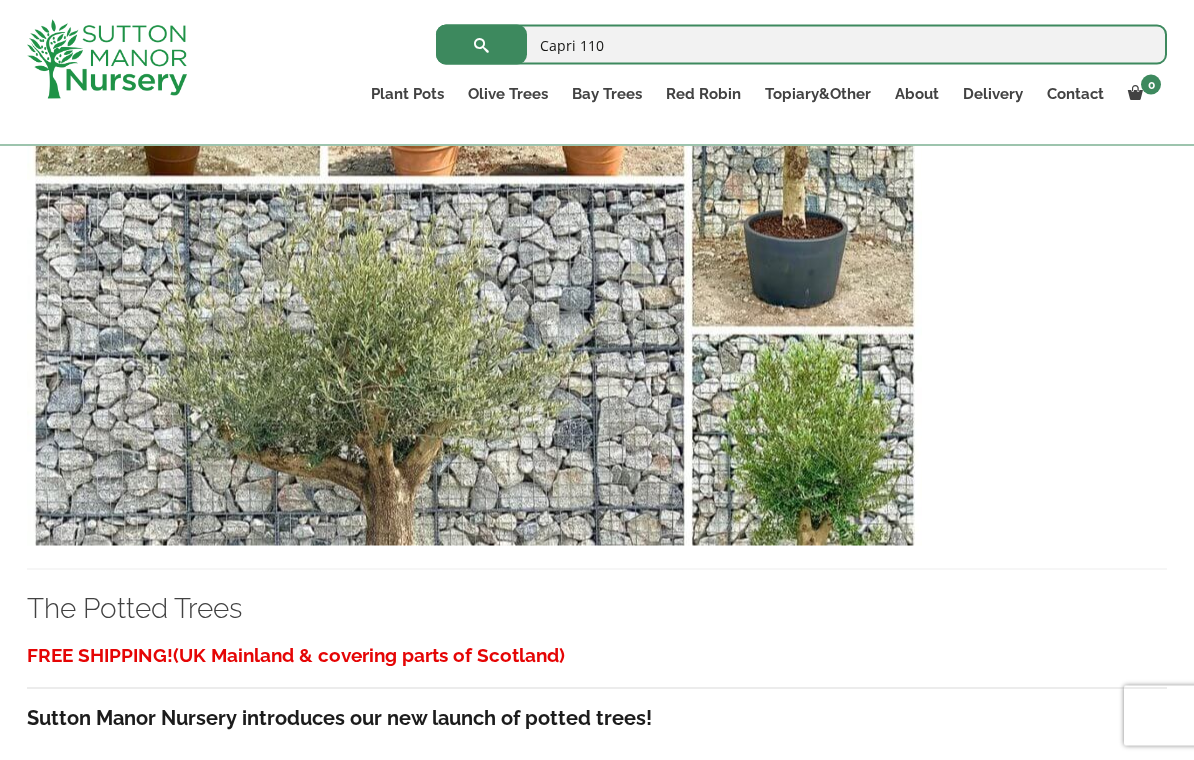 click at bounding box center (474, 331) 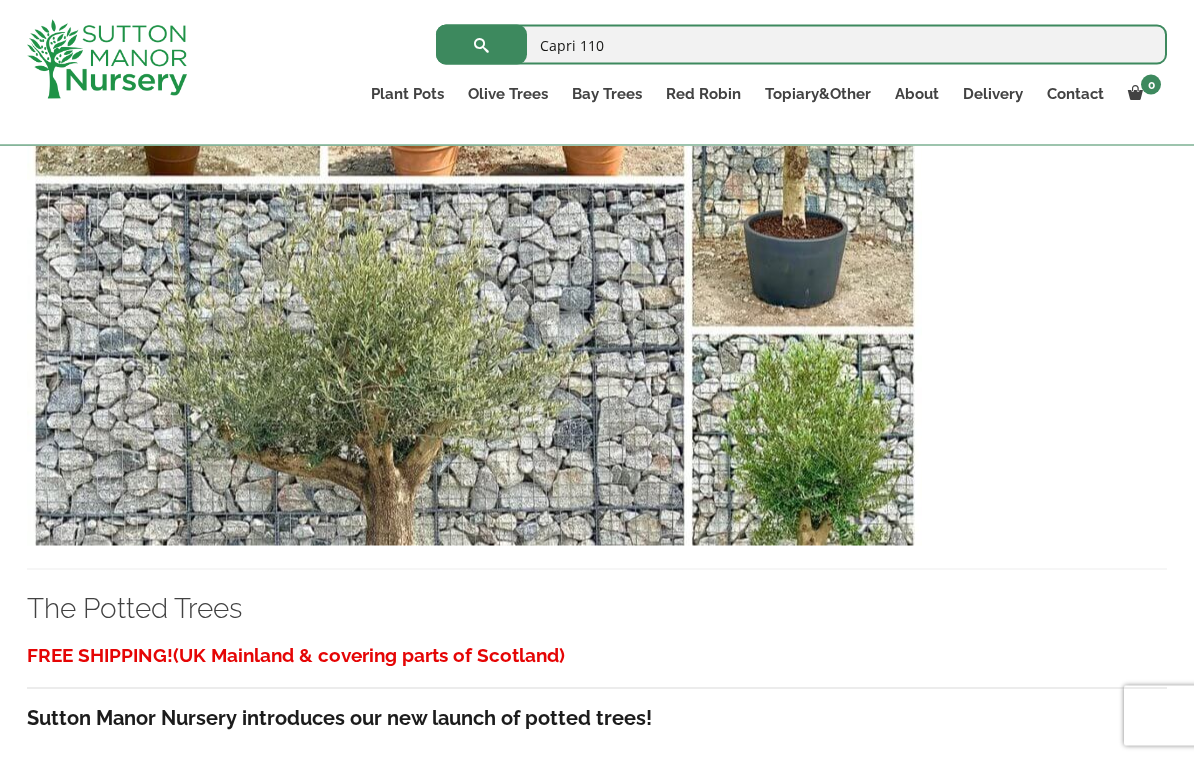 scroll, scrollTop: 4899, scrollLeft: 0, axis: vertical 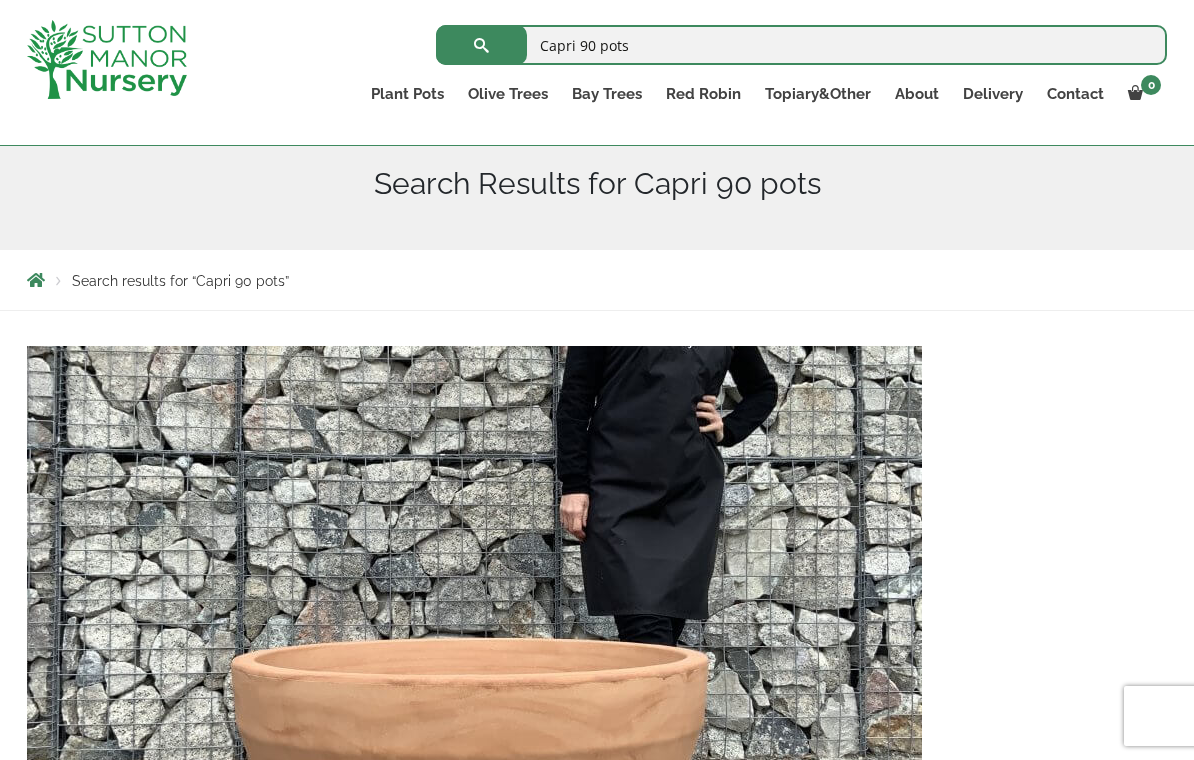 click at bounding box center (474, 561) 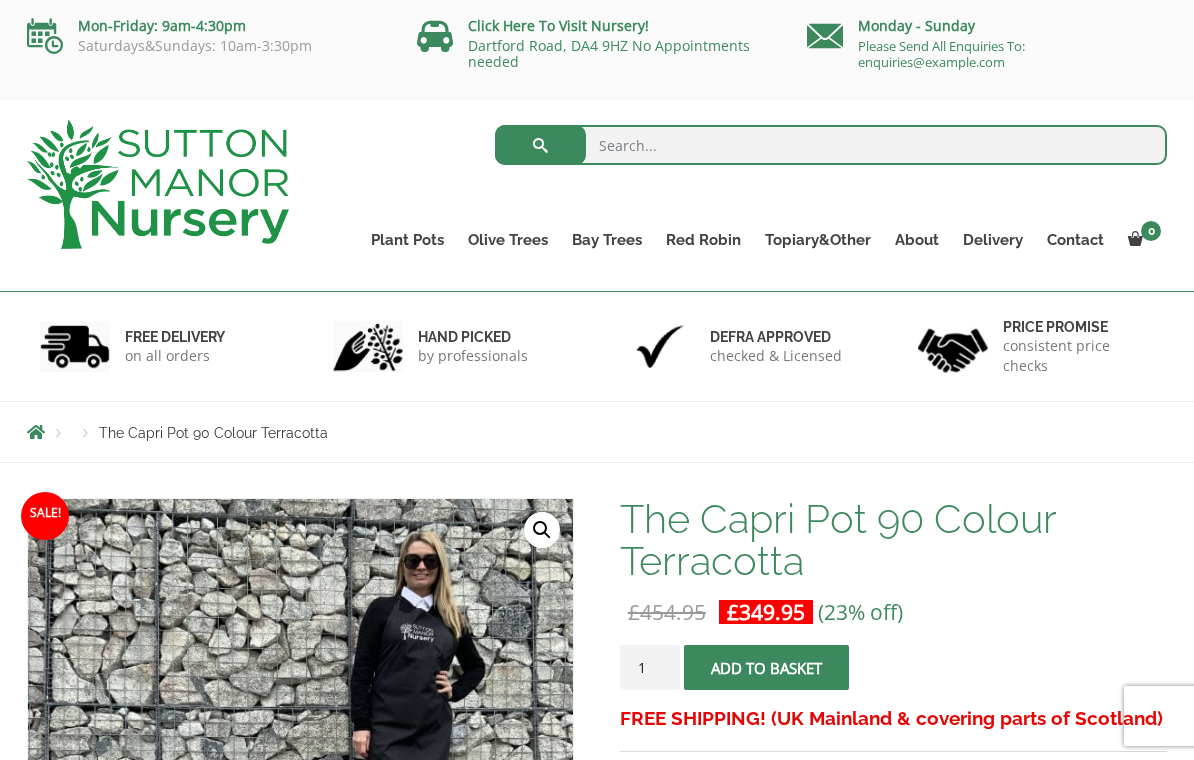 scroll, scrollTop: 0, scrollLeft: 0, axis: both 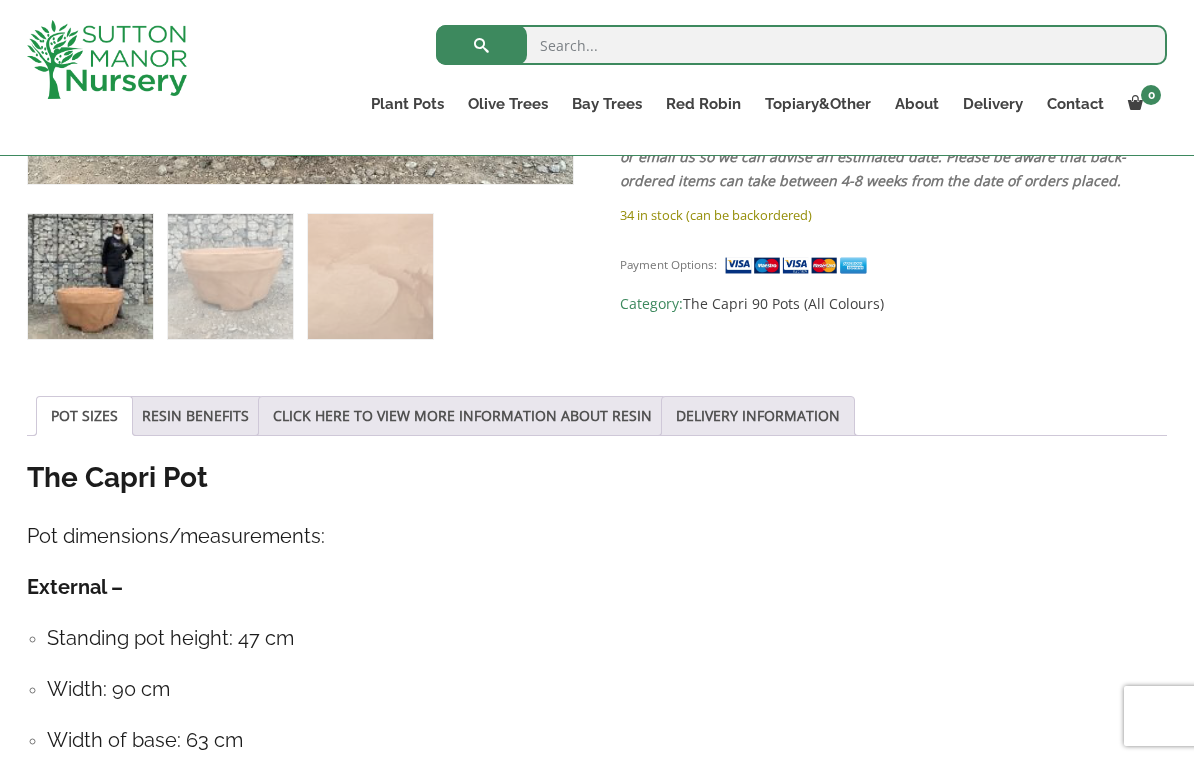click on "POT SIZES" at bounding box center (84, 416) 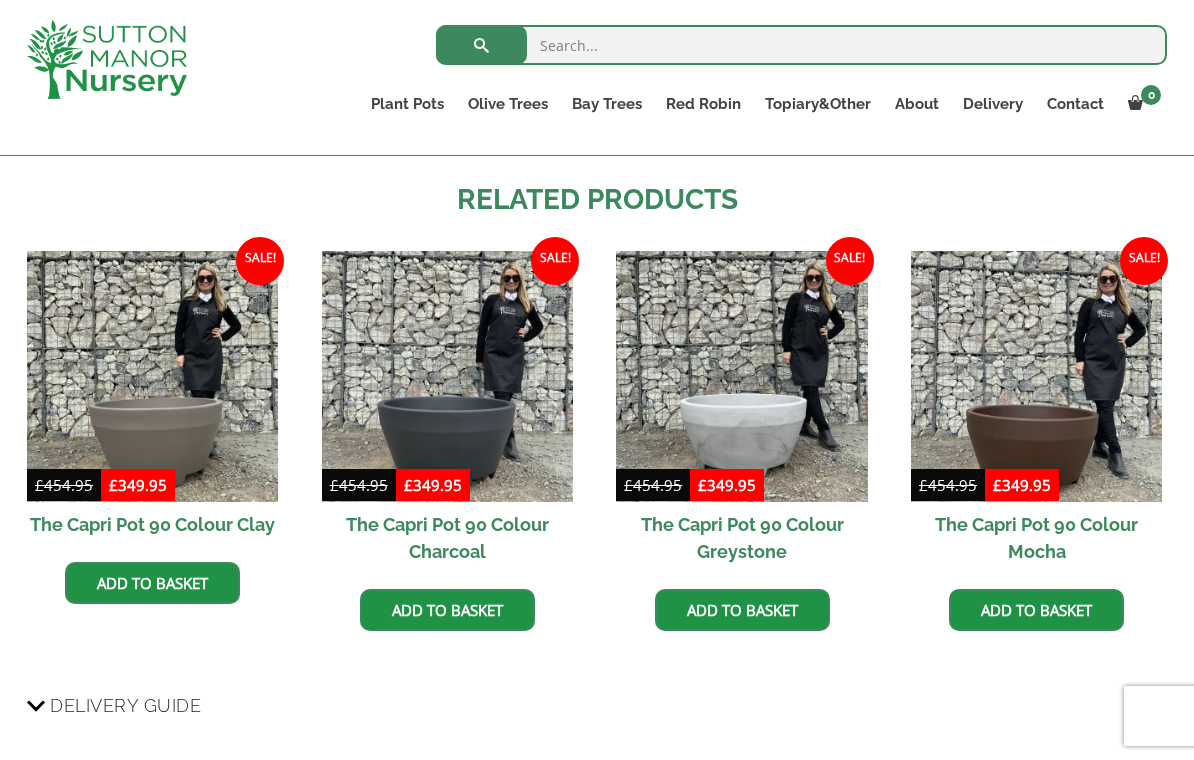 scroll, scrollTop: 1825, scrollLeft: 0, axis: vertical 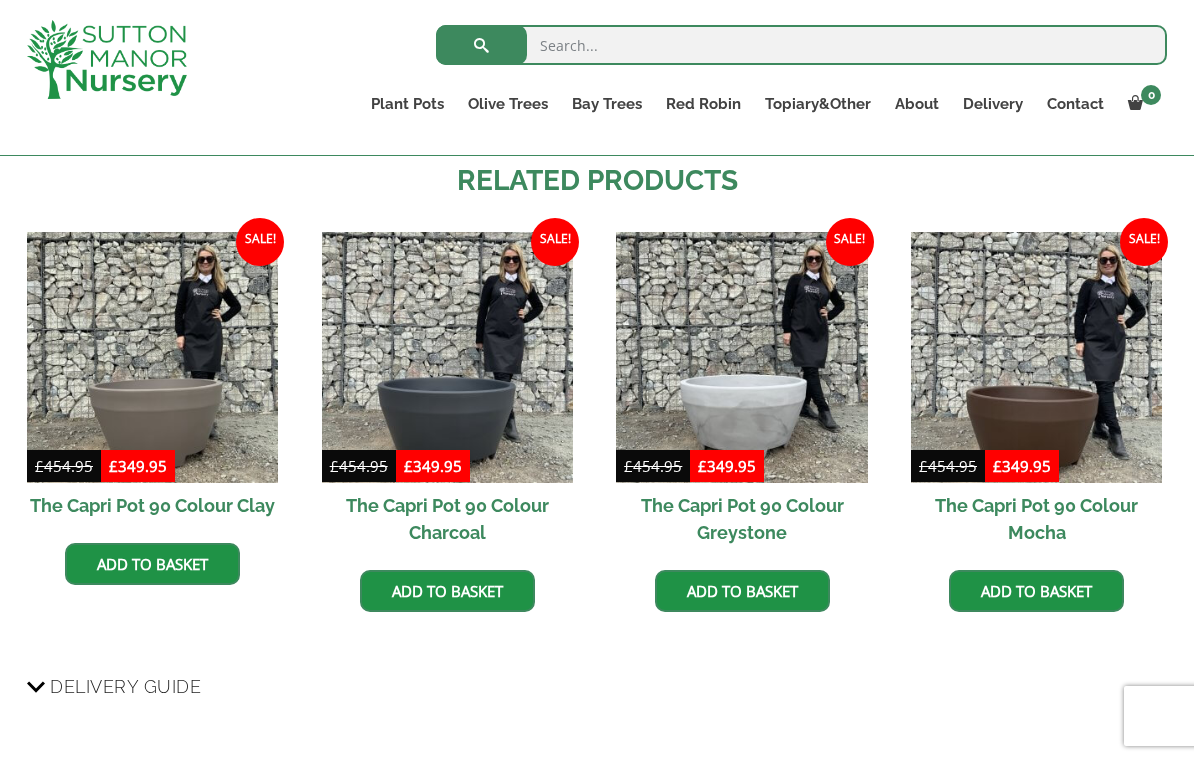 click at bounding box center [447, 357] 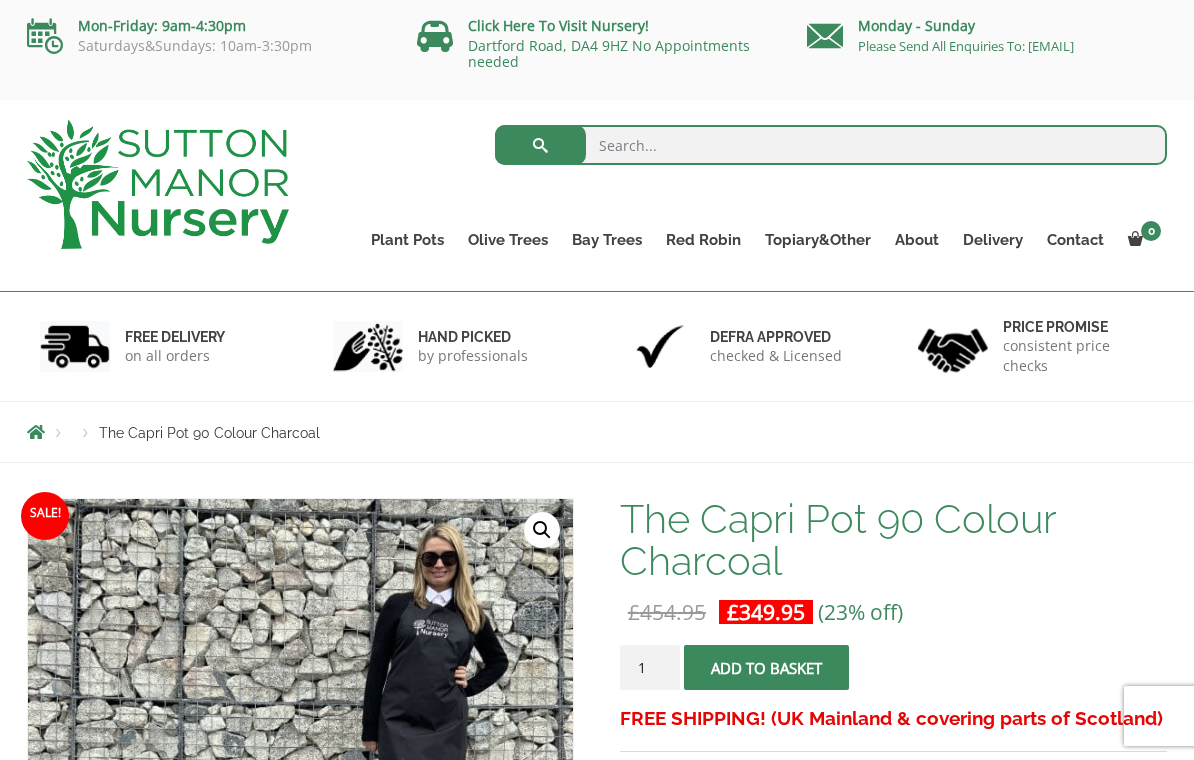 scroll, scrollTop: 77, scrollLeft: 0, axis: vertical 